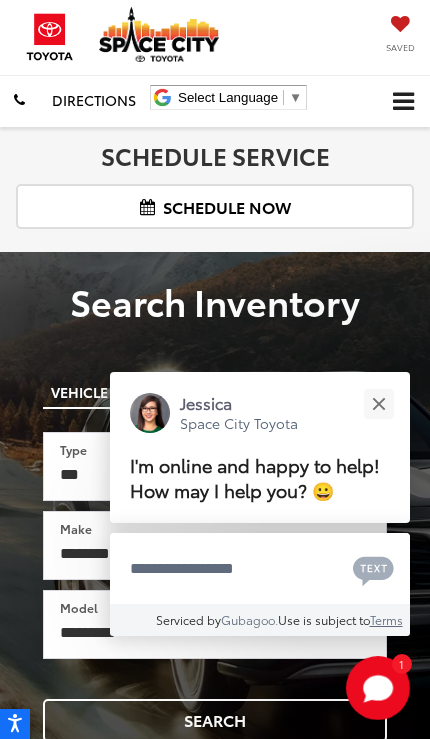 scroll, scrollTop: 0, scrollLeft: 0, axis: both 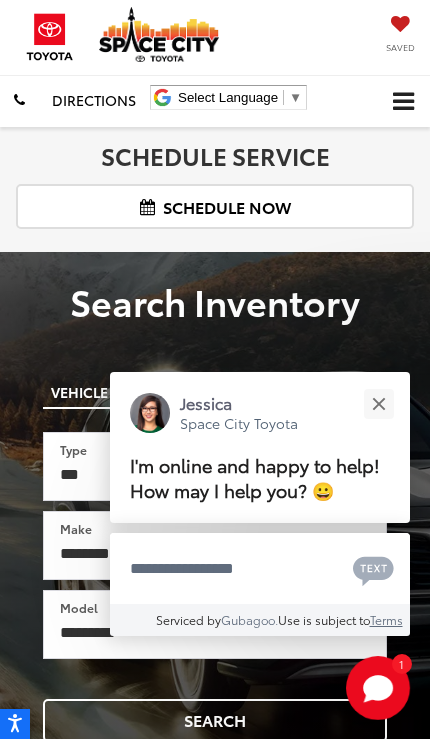click at bounding box center [378, 403] 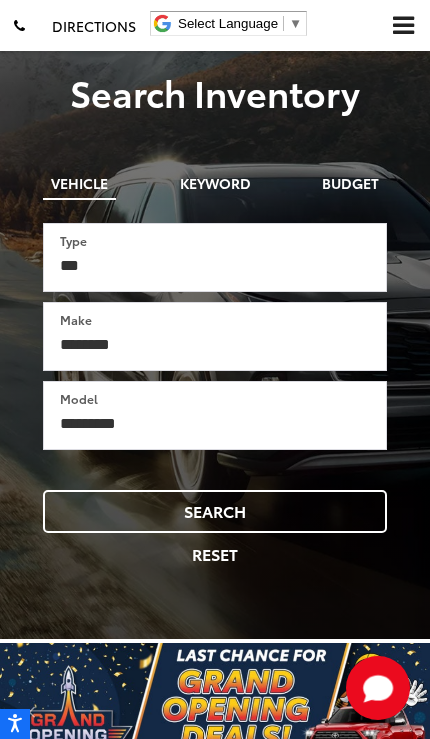 scroll, scrollTop: 200, scrollLeft: 0, axis: vertical 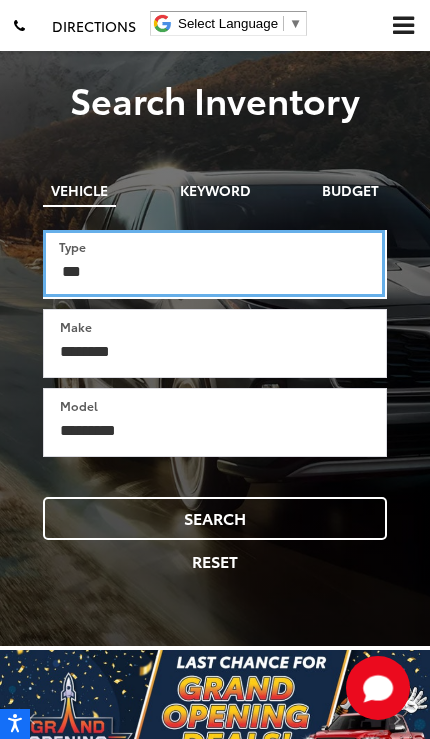 click on "***
***
****
*********" at bounding box center (214, 263) 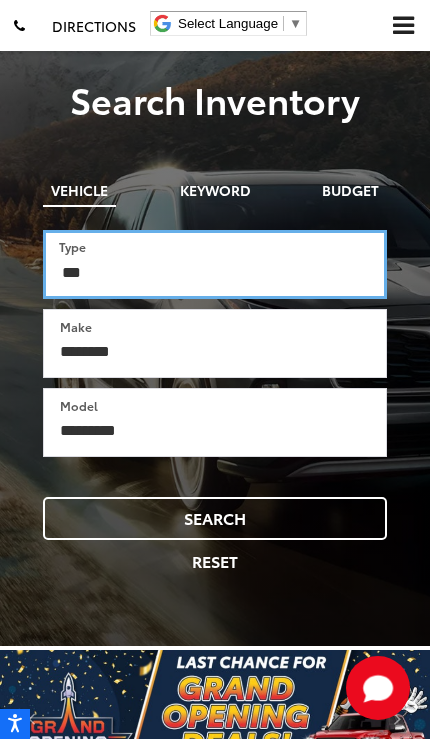 select on "******" 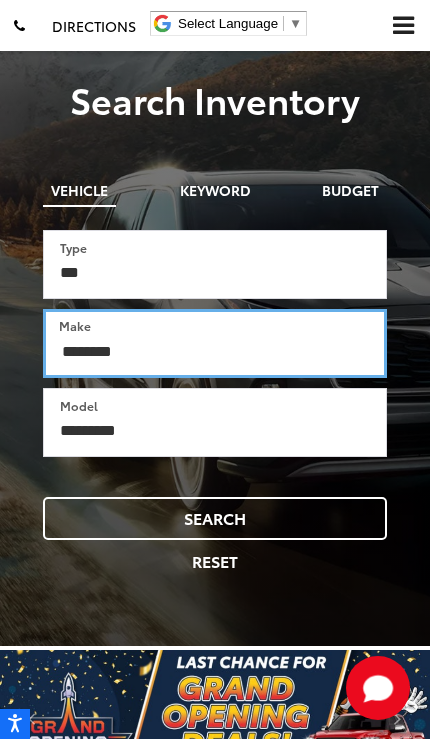 click on "**********" at bounding box center [215, 343] 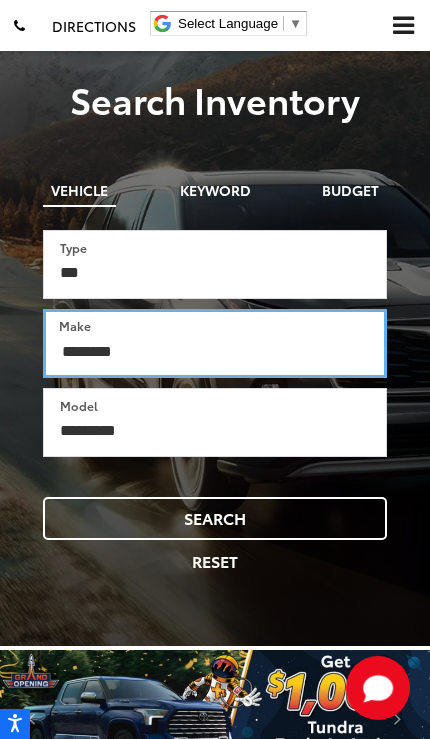 select on "******" 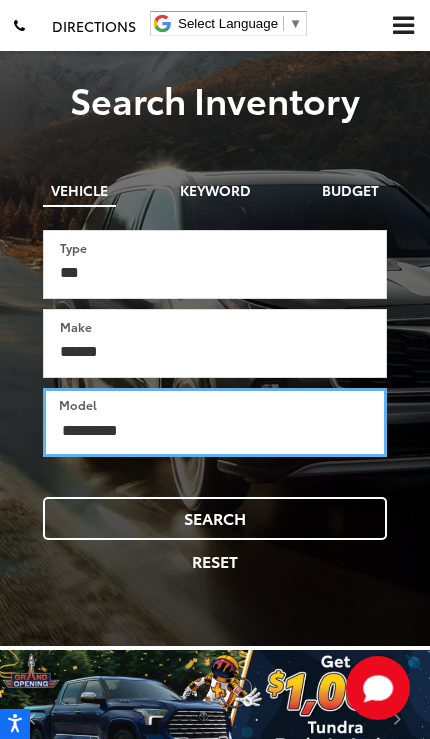 click on "**********" at bounding box center [215, 422] 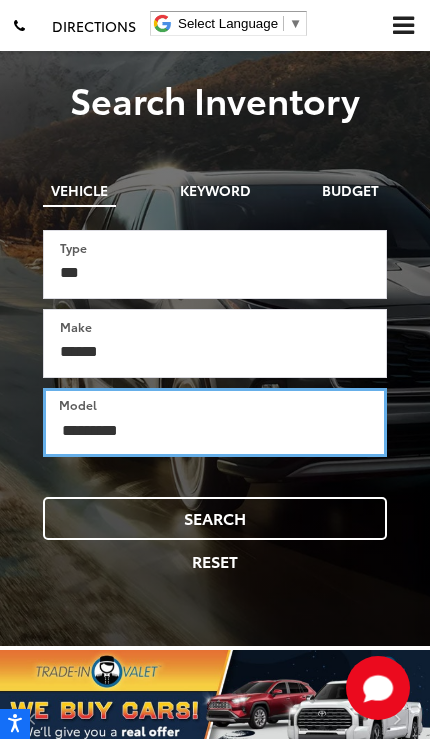 select on "**********" 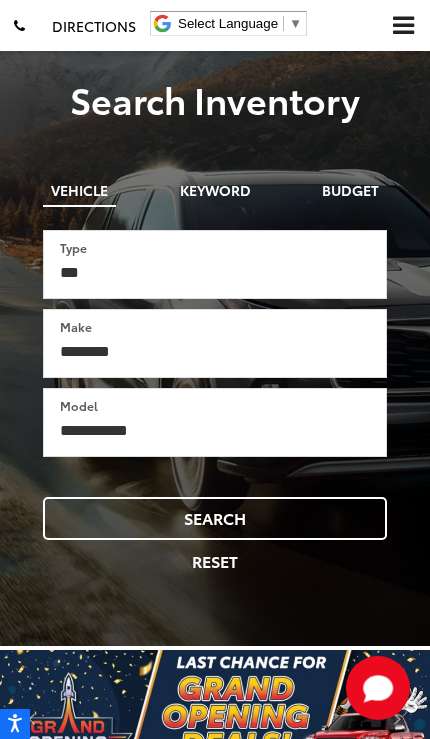 click on "Search" at bounding box center [215, 518] 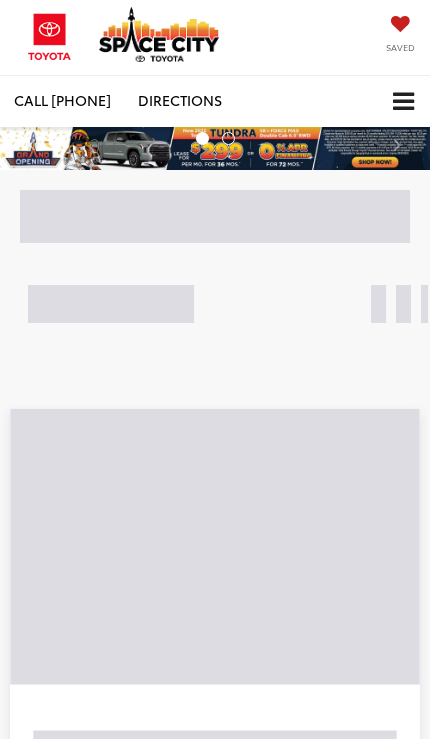 scroll, scrollTop: 0, scrollLeft: 0, axis: both 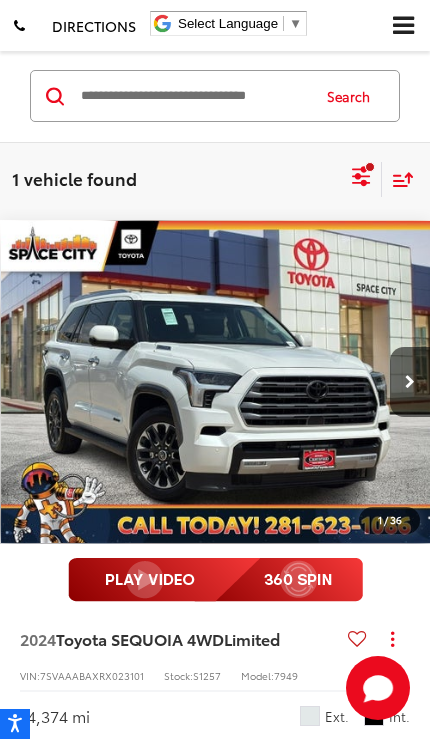 click at bounding box center (410, 382) 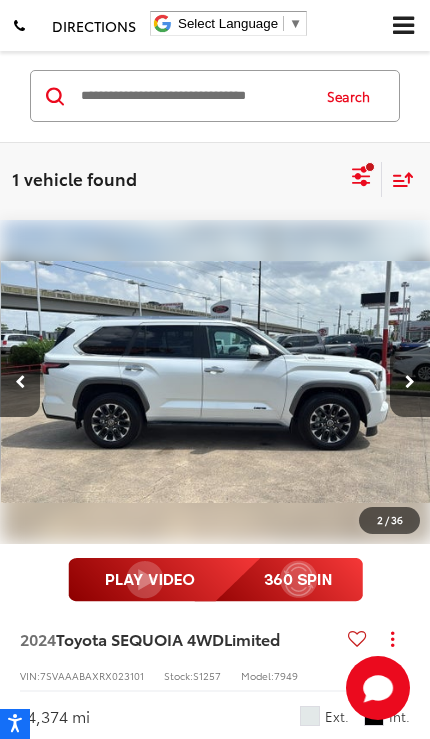click at bounding box center [410, 382] 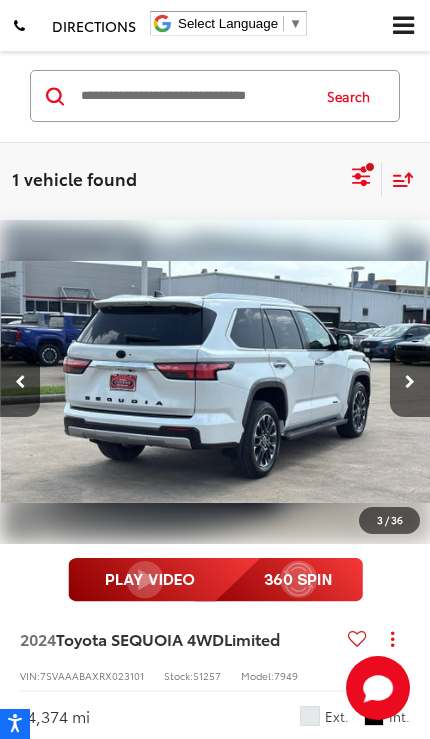 click at bounding box center [410, 382] 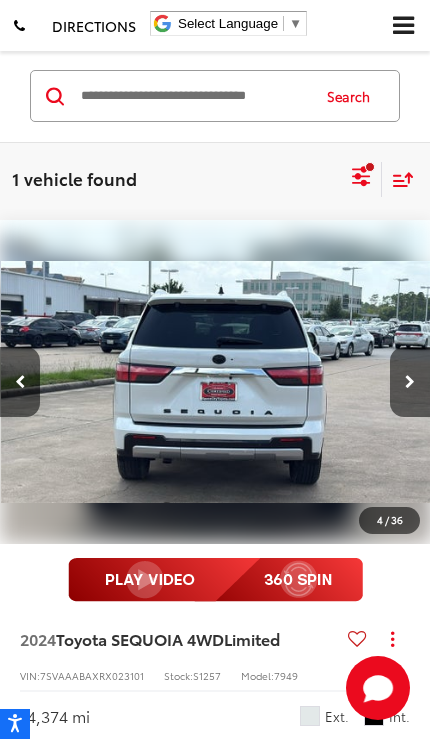 click at bounding box center (410, 382) 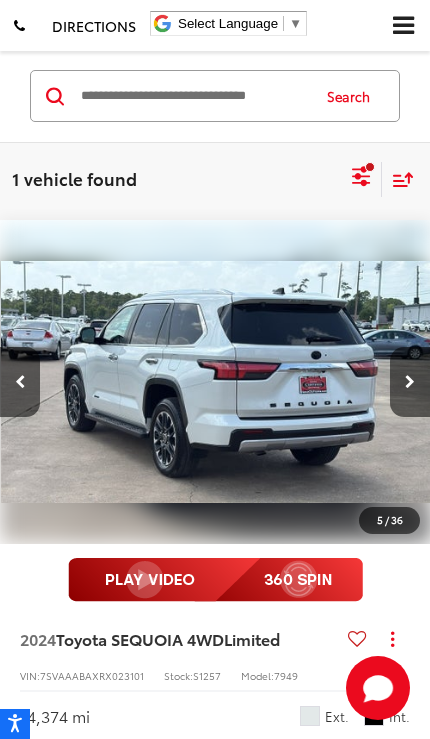 click at bounding box center [410, 382] 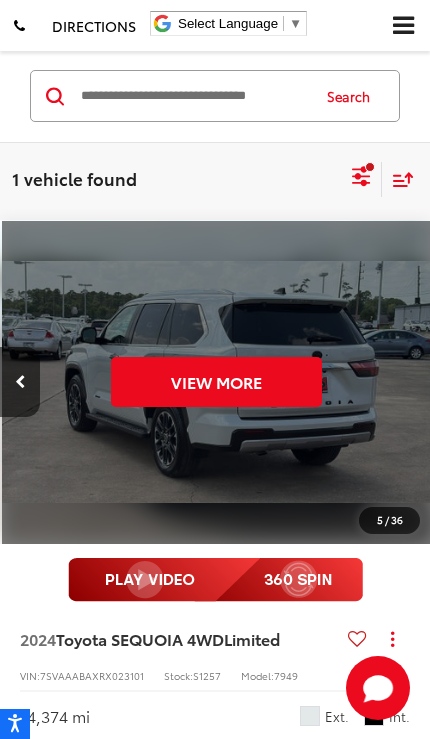 scroll, scrollTop: 0, scrollLeft: 2165, axis: horizontal 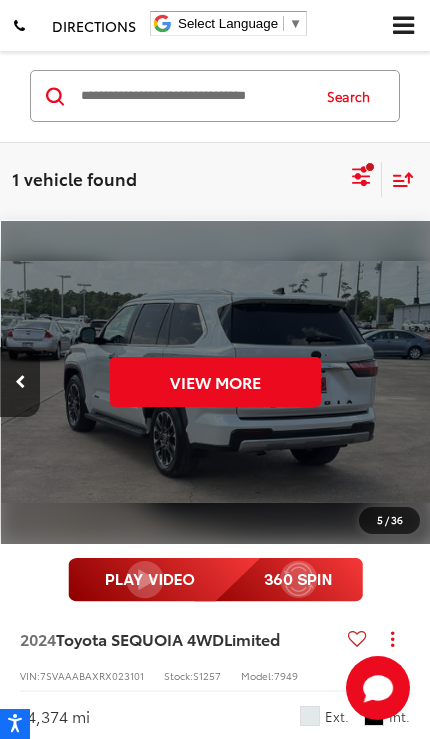 click at bounding box center (20, 382) 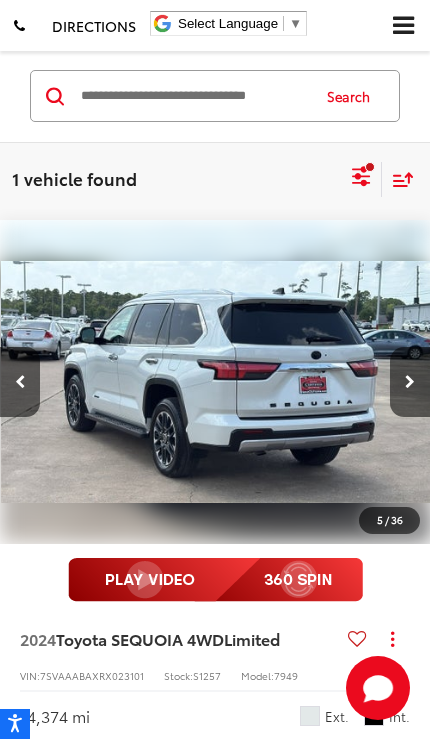 click at bounding box center (20, 382) 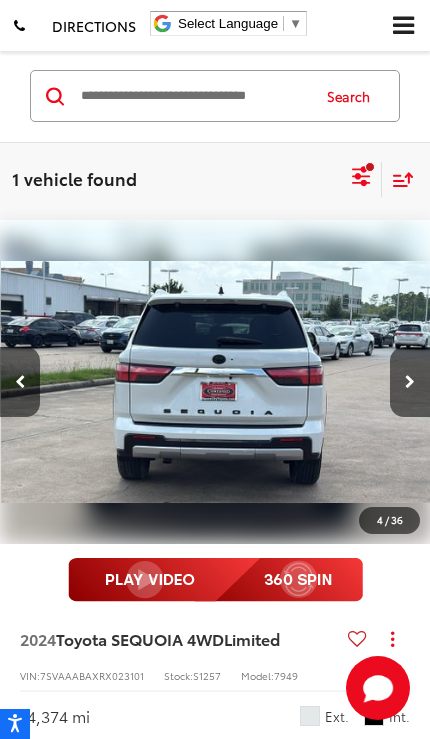 click at bounding box center [20, 382] 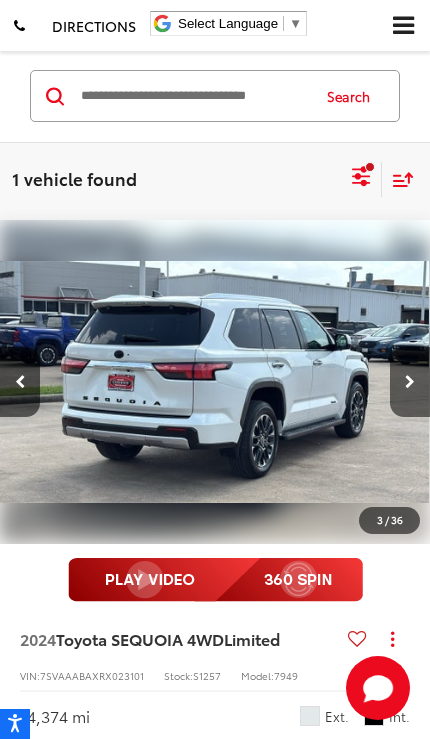scroll, scrollTop: 0, scrollLeft: 866, axis: horizontal 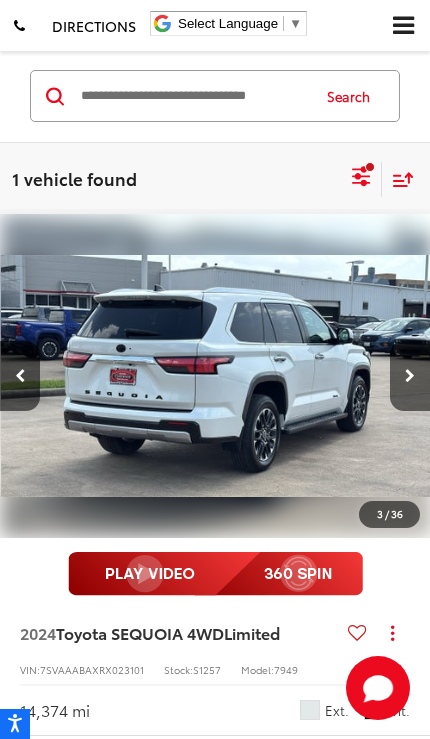 click at bounding box center [216, 376] 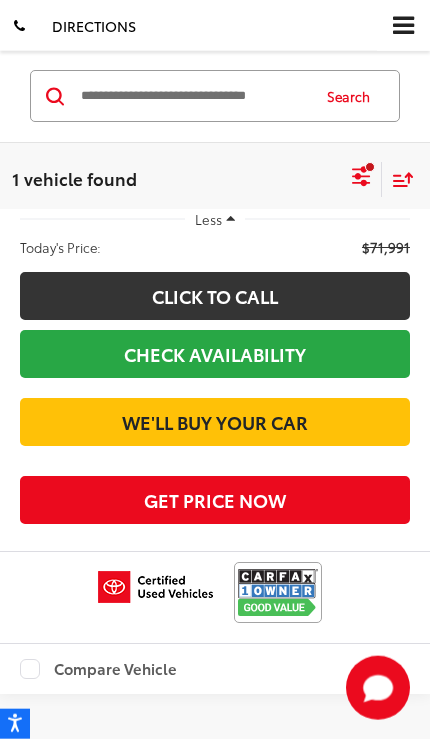 scroll, scrollTop: 812, scrollLeft: 0, axis: vertical 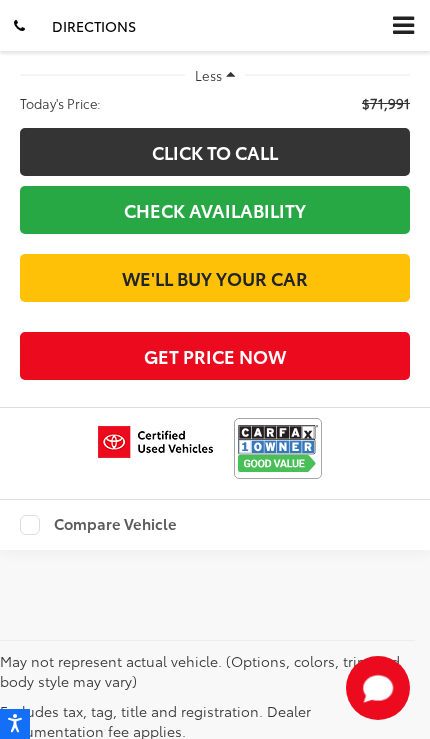 click on "We'll Buy Your Car" at bounding box center (215, 278) 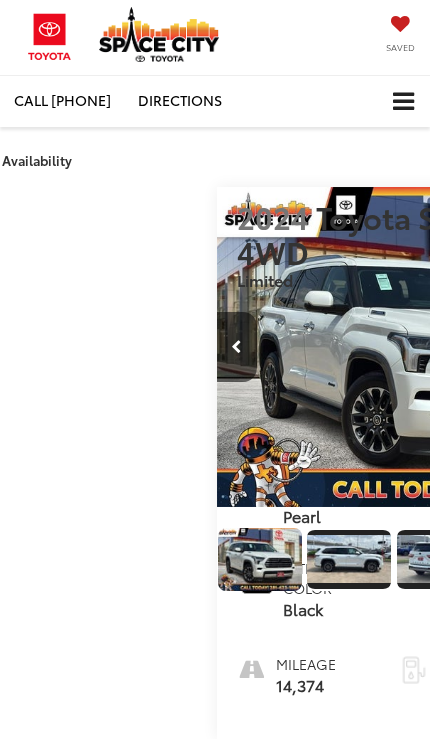 scroll, scrollTop: 0, scrollLeft: 0, axis: both 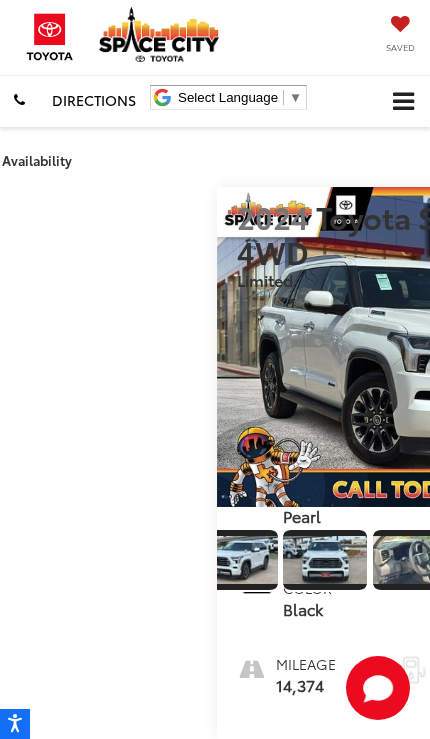 click at bounding box center (415, 560) 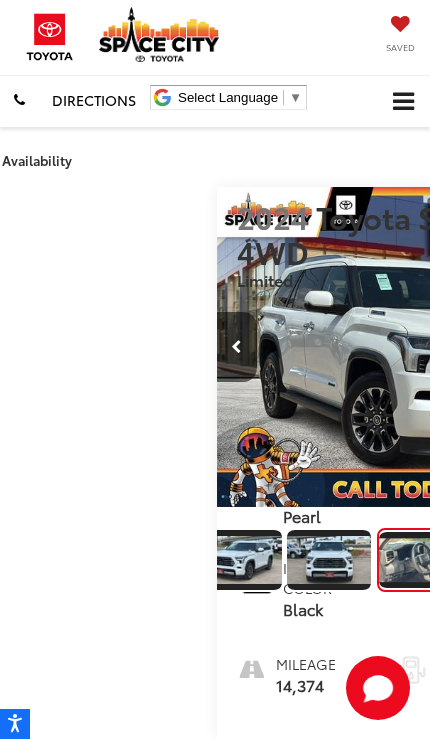 scroll, scrollTop: 0, scrollLeft: 2612, axis: horizontal 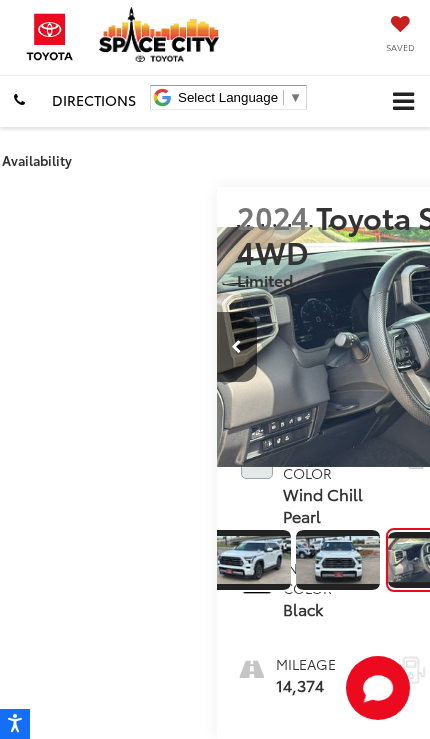 click at bounding box center [513, 560] 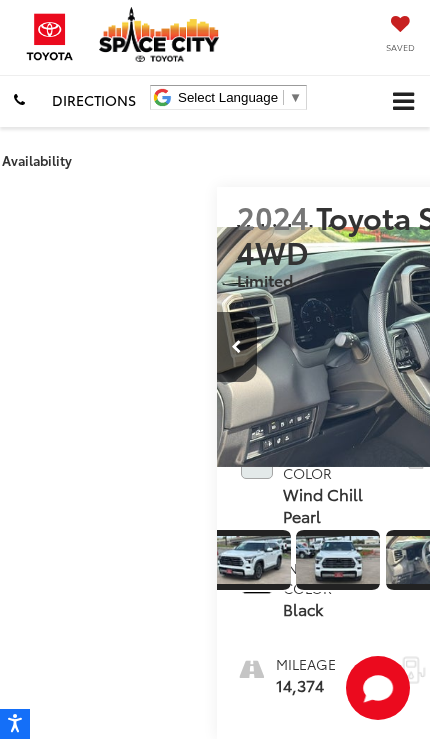 scroll, scrollTop: 0, scrollLeft: 3830, axis: horizontal 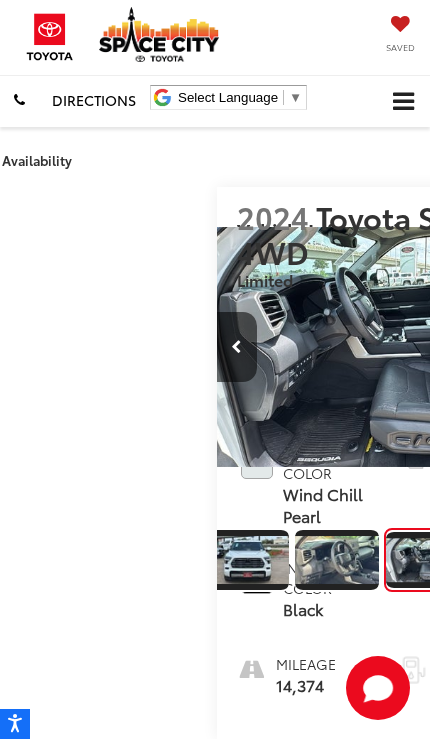 click at bounding box center (512, 560) 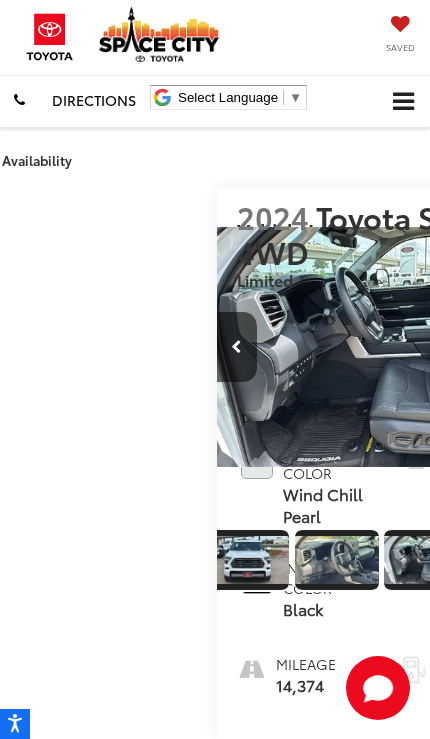 scroll, scrollTop: 0, scrollLeft: 709, axis: horizontal 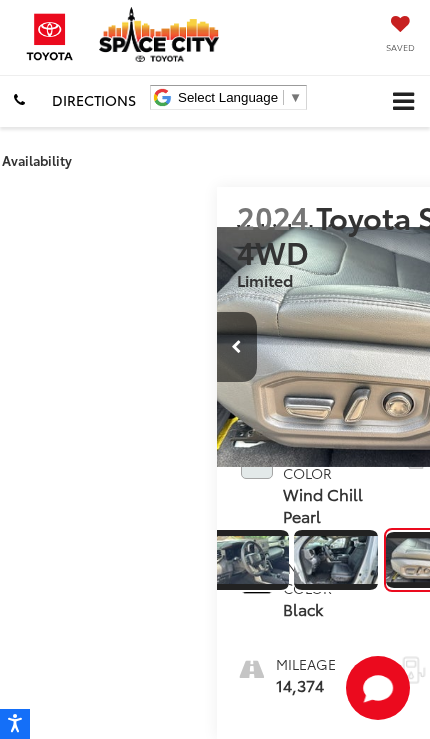 click at bounding box center [511, 560] 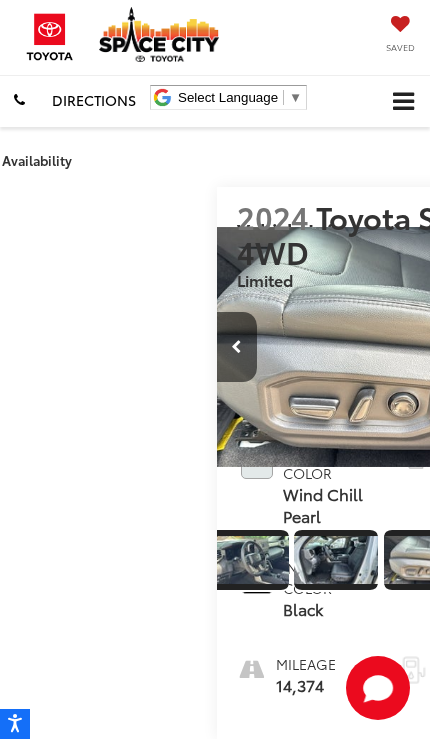 scroll, scrollTop: 0, scrollLeft: 742, axis: horizontal 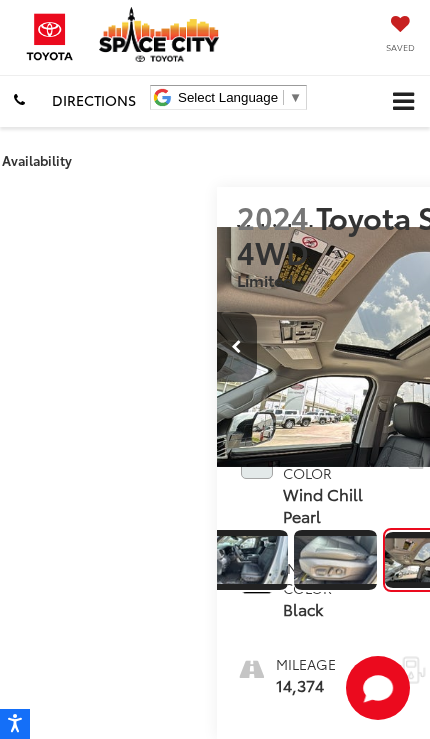 click at bounding box center [600, 560] 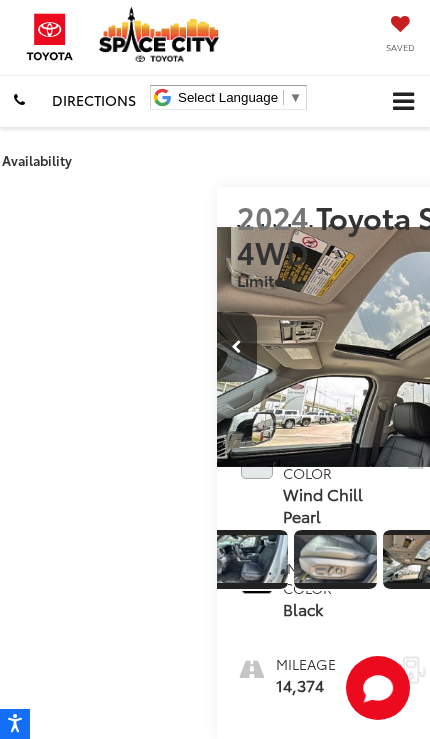 scroll, scrollTop: 0, scrollLeft: 5512, axis: horizontal 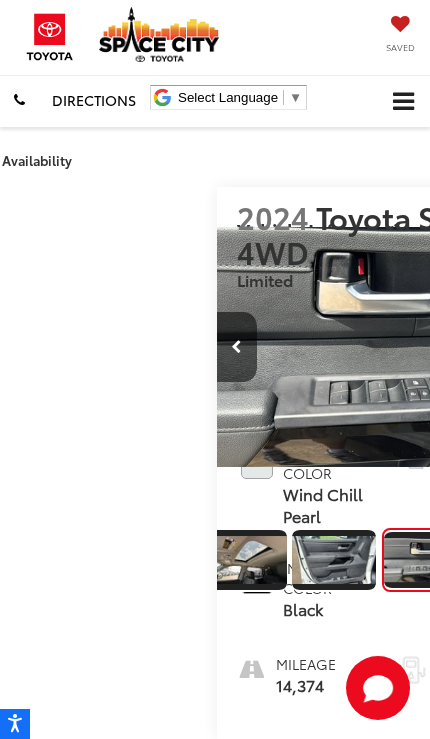 click at bounding box center [509, 560] 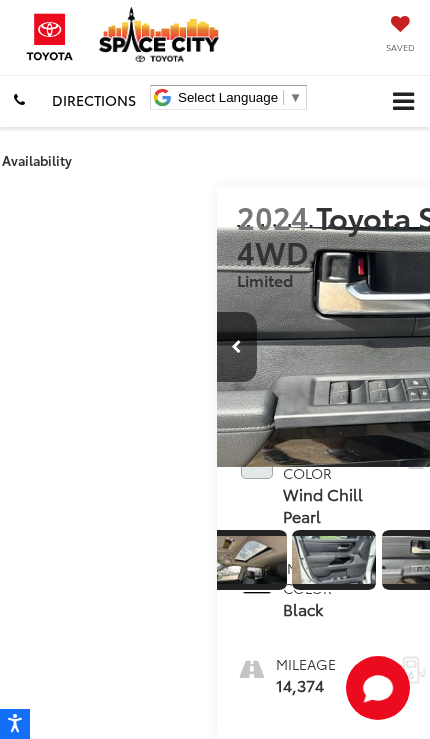 scroll, scrollTop: 0, scrollLeft: 5800, axis: horizontal 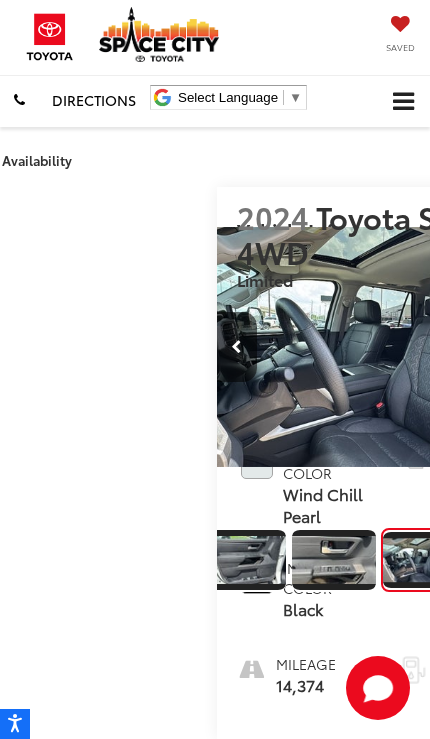 click at bounding box center (509, 560) 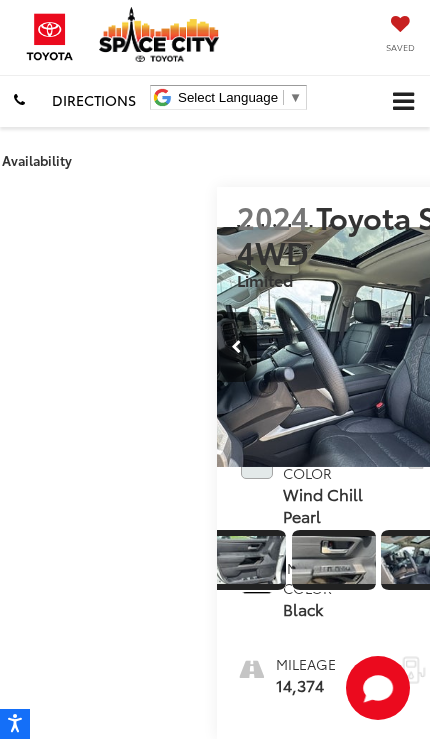 scroll, scrollTop: 0, scrollLeft: 6414, axis: horizontal 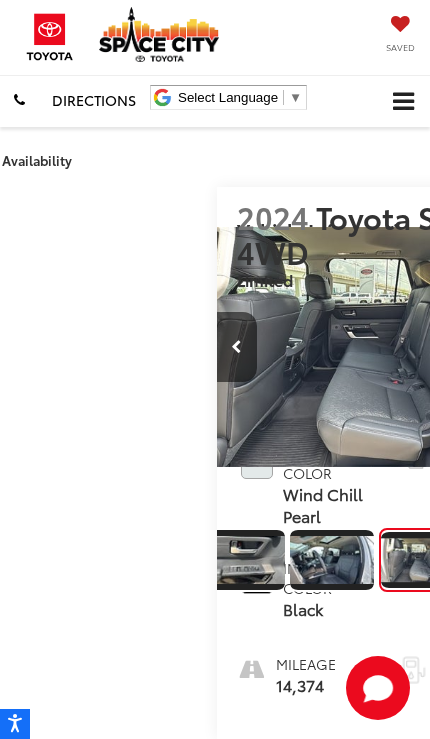 click at bounding box center [507, 560] 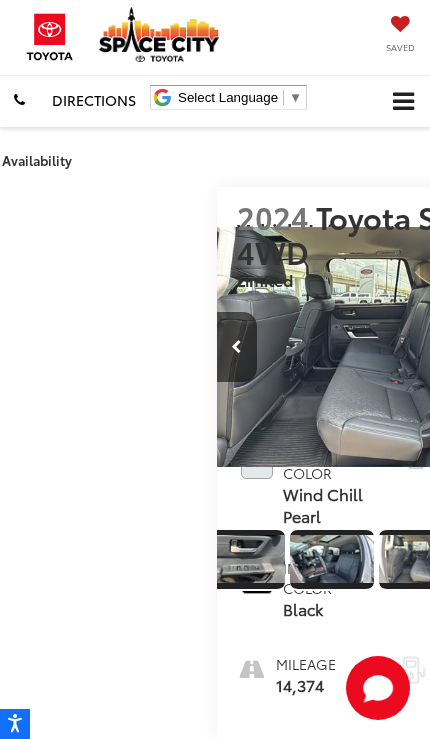 scroll 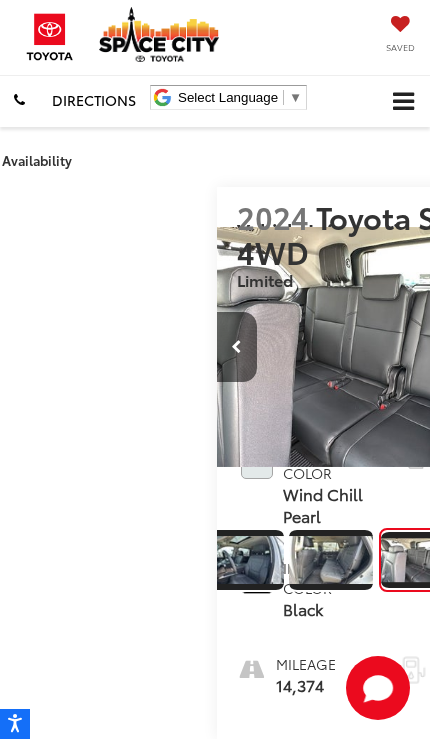 click at bounding box center (506, 560) 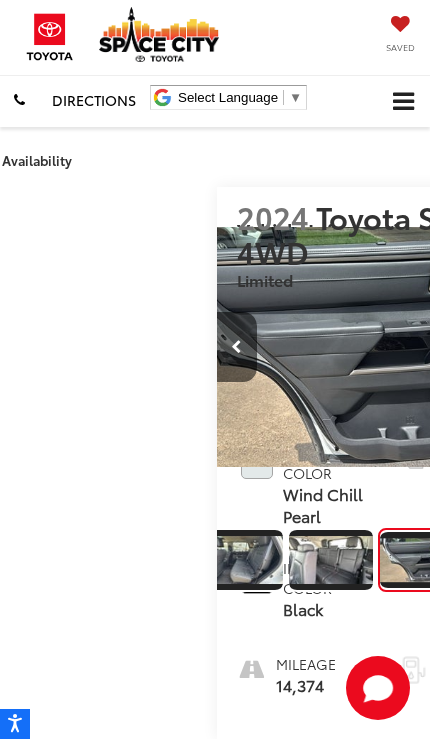 click at bounding box center [506, 560] 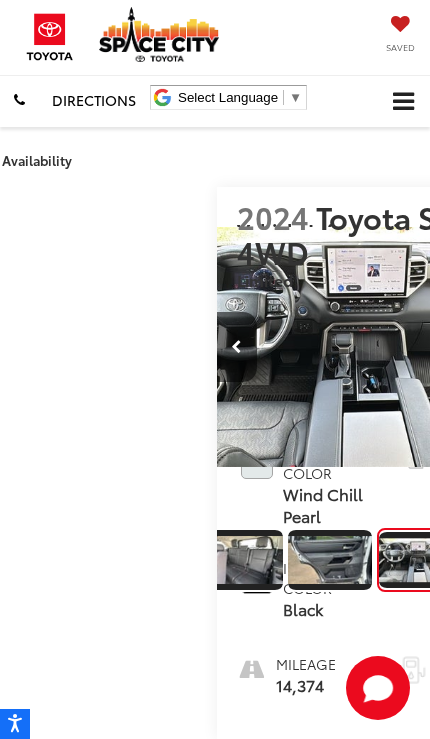 click at bounding box center (505, 560) 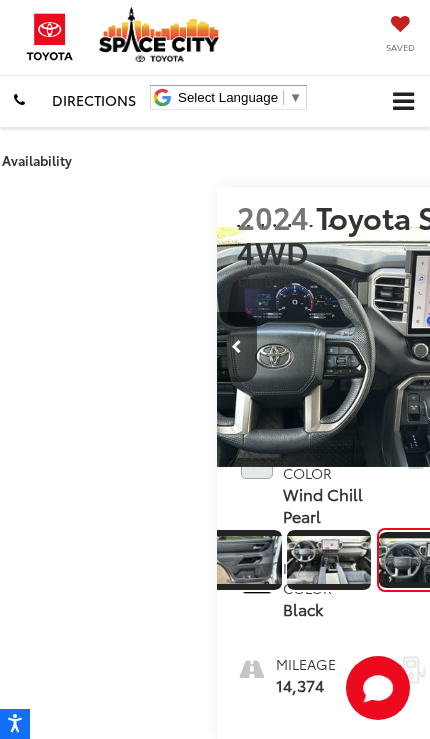 click at bounding box center (504, 560) 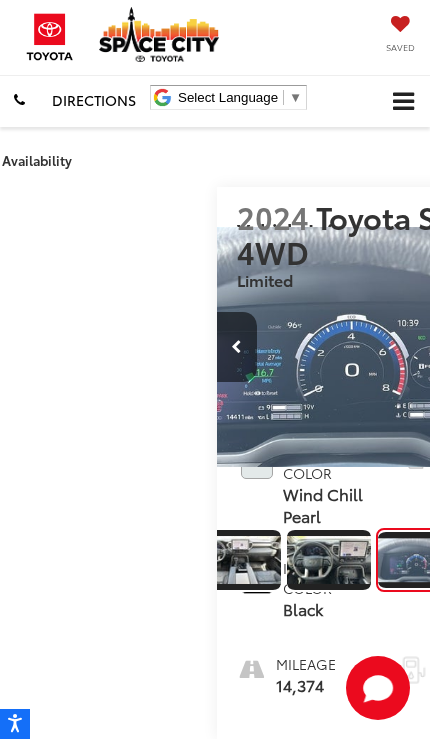 click at bounding box center [504, 560] 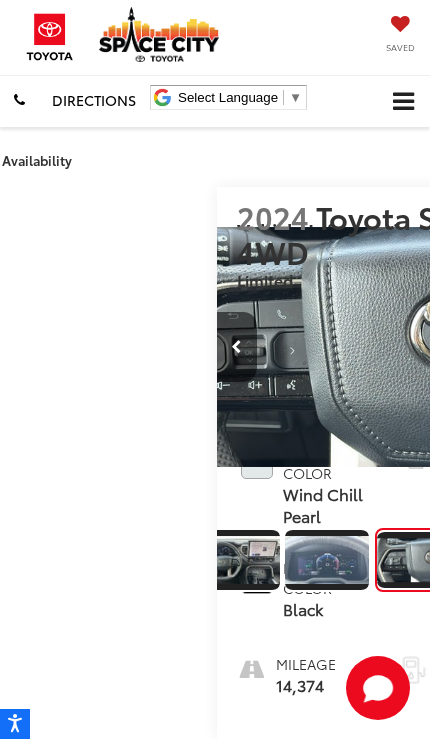 click at bounding box center (502, 560) 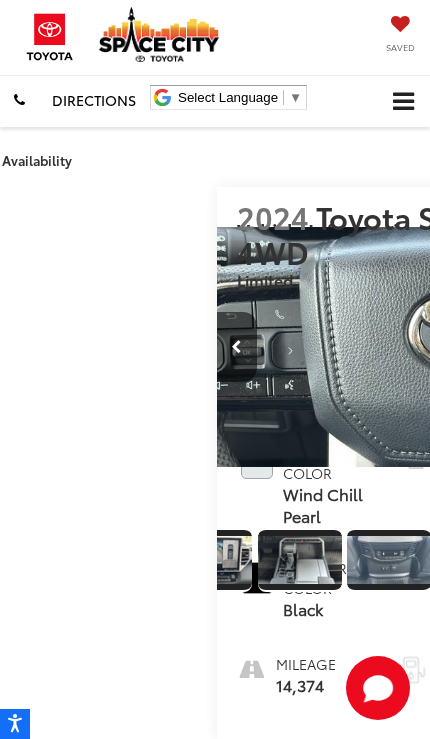 click at bounding box center [479, 560] 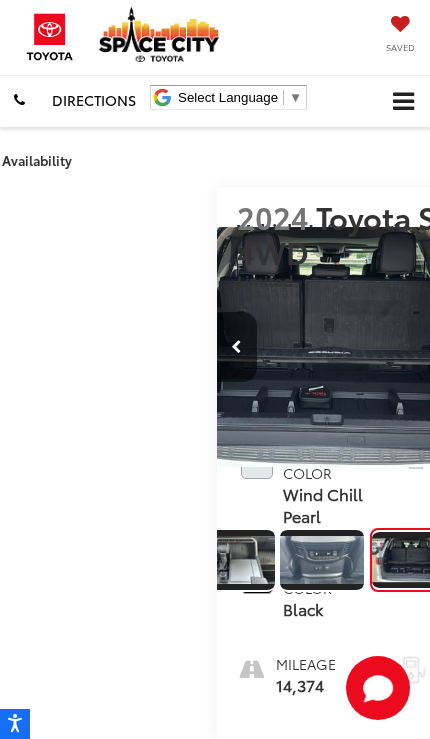 click at bounding box center [497, 560] 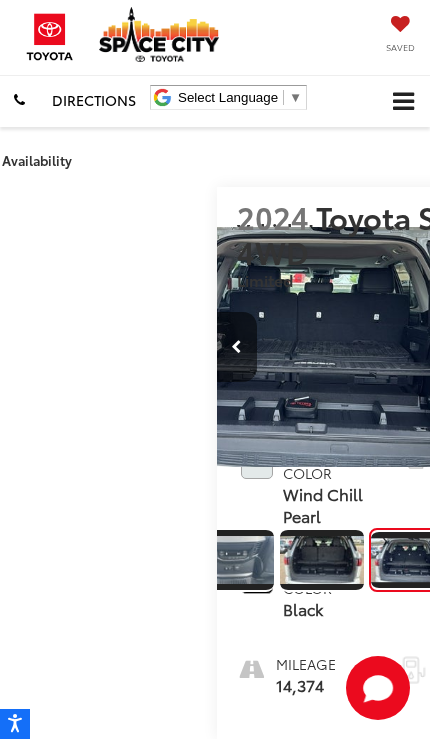 click at bounding box center (497, 560) 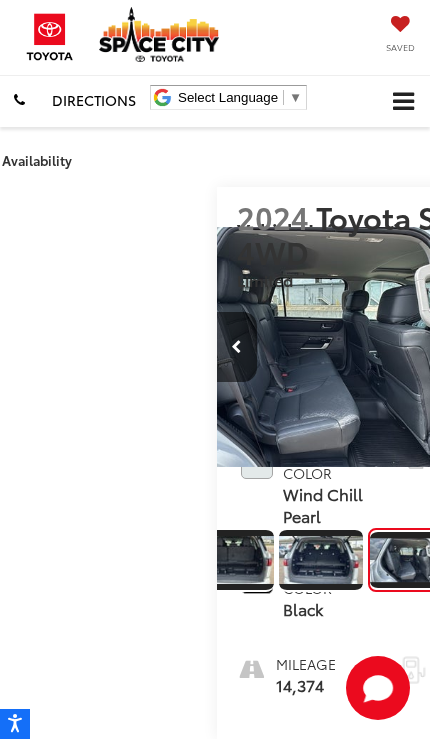 click at bounding box center [585, 560] 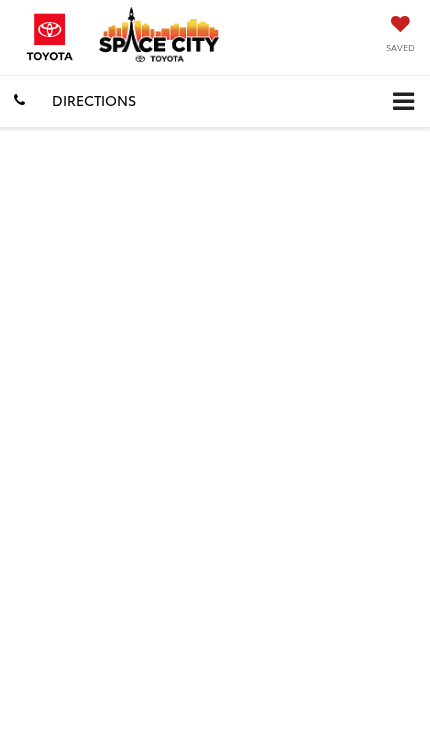 scroll, scrollTop: 0, scrollLeft: 0, axis: both 